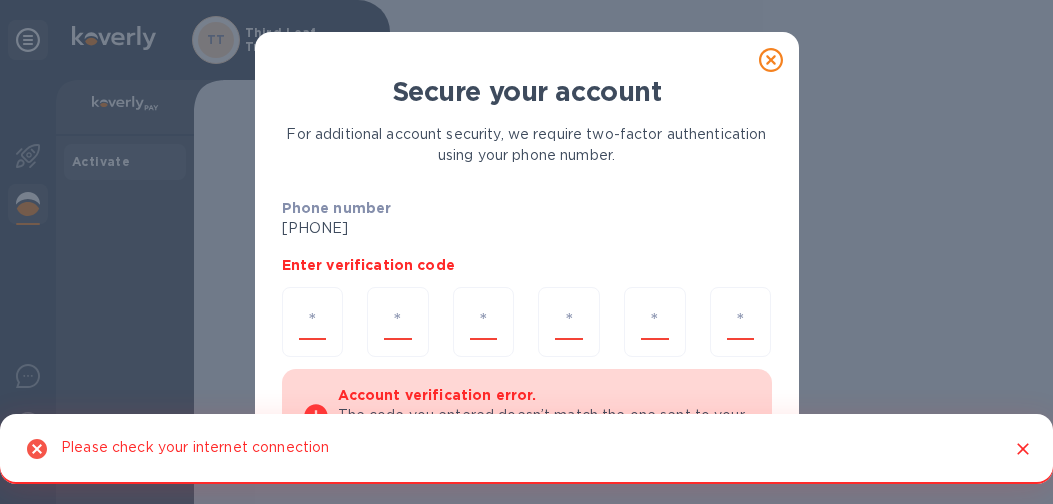 scroll, scrollTop: 0, scrollLeft: 0, axis: both 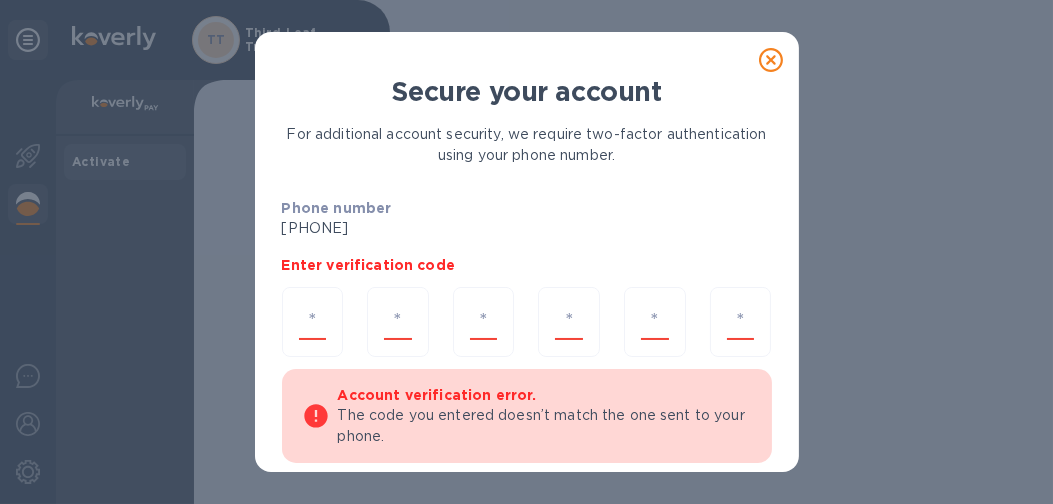 type on "5" 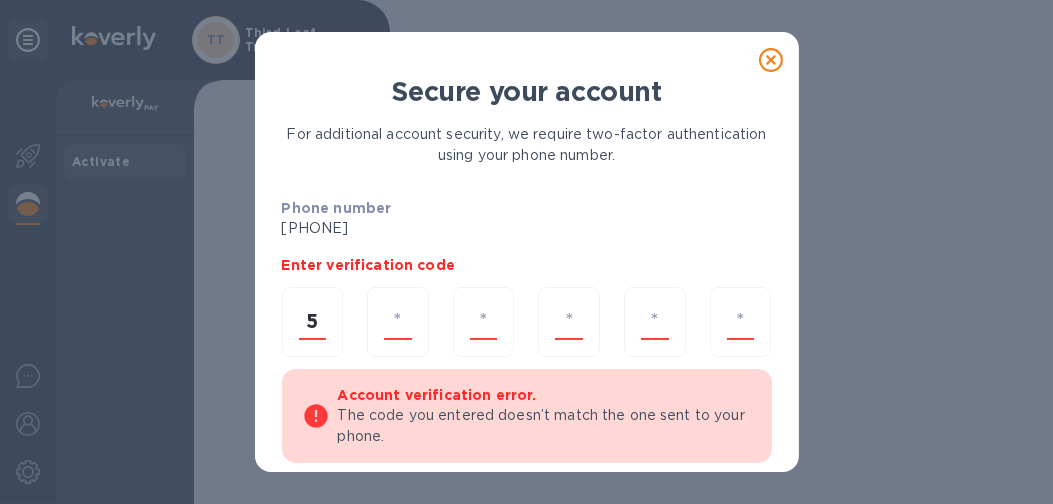 type on "0" 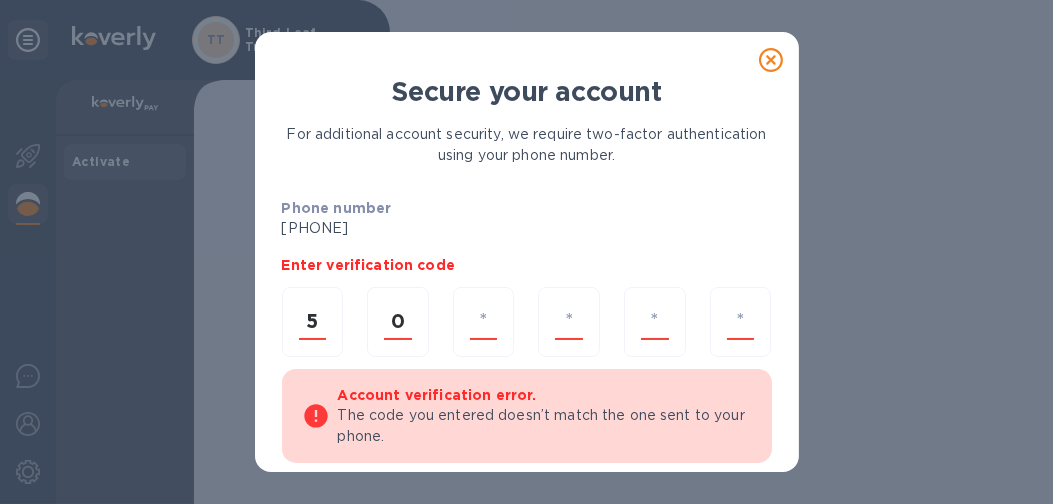 type on "6" 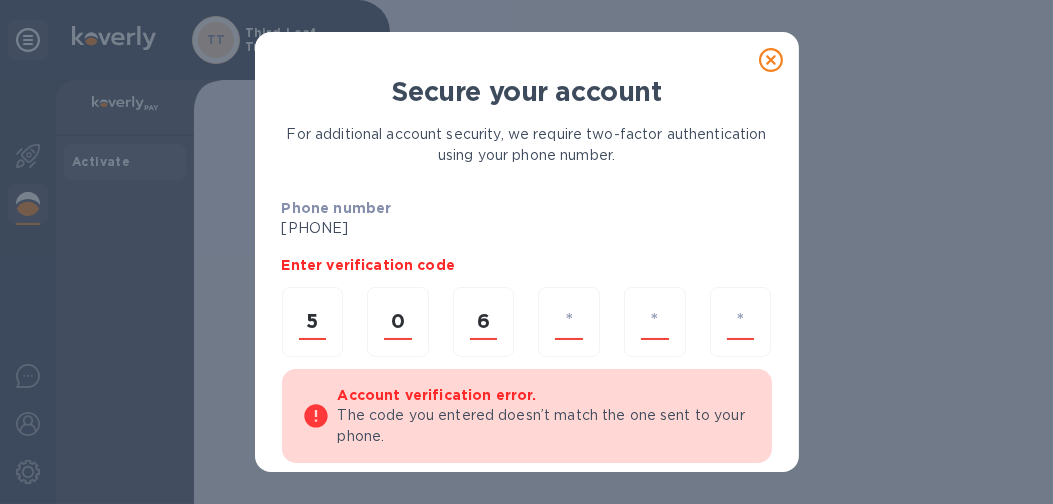 type on "3" 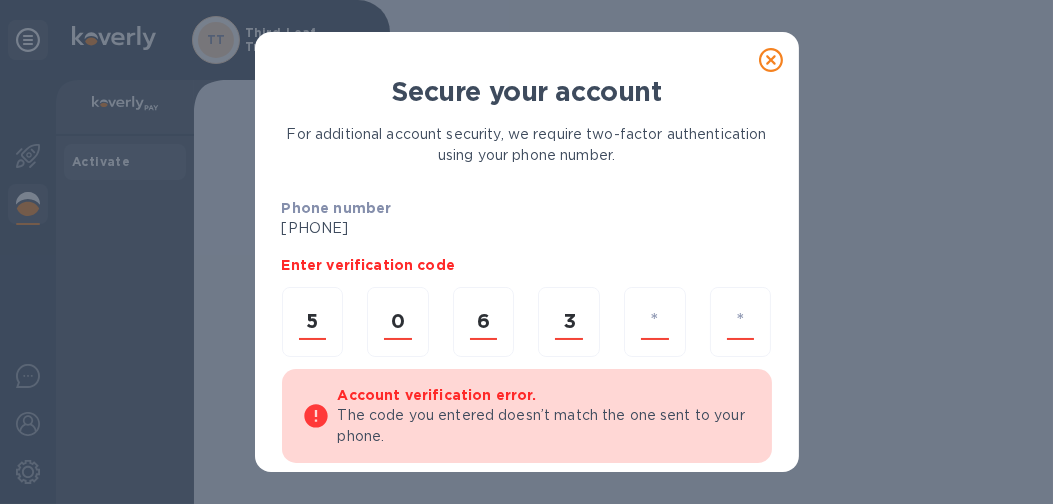 type on "3" 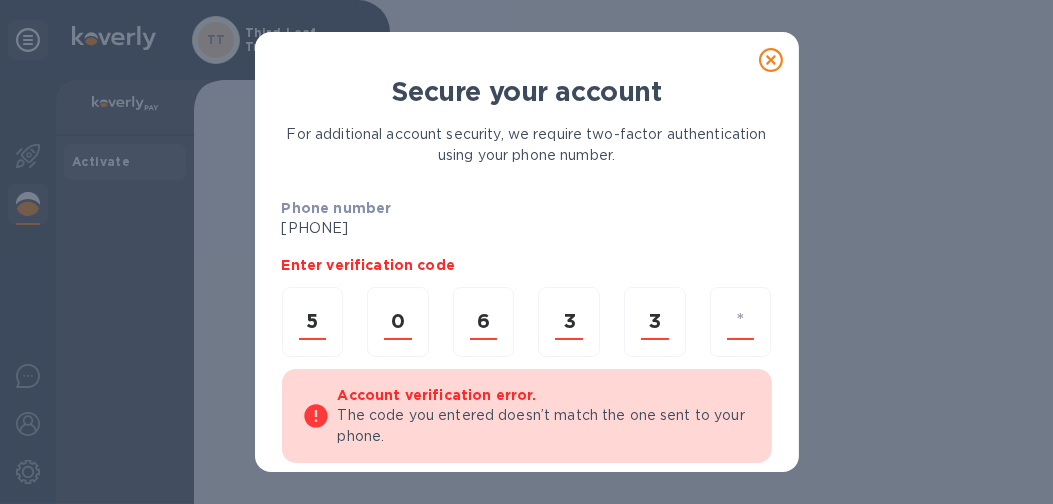 type on "7" 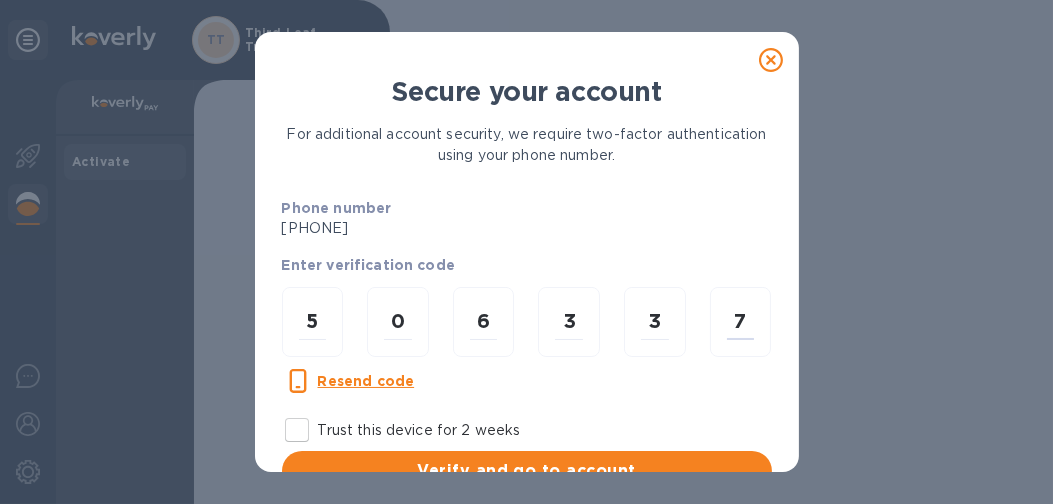 type 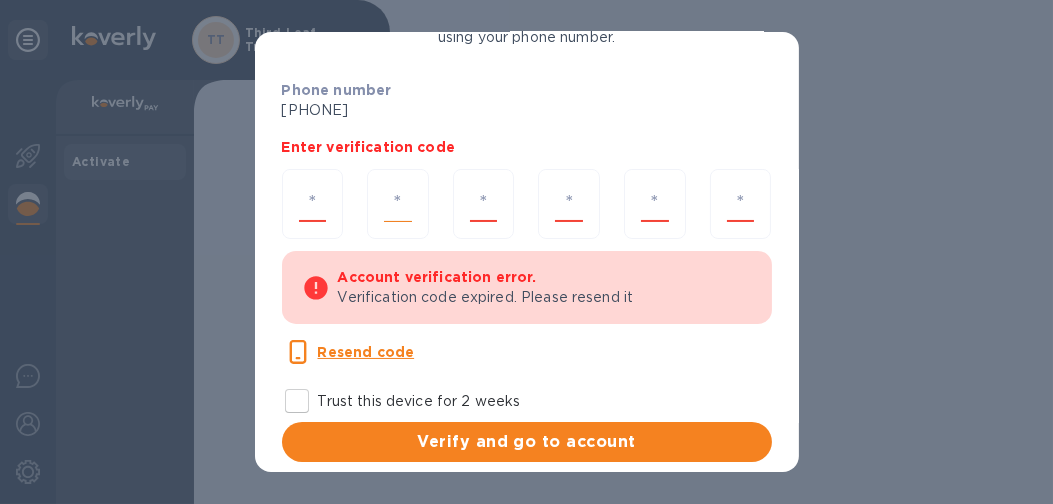 scroll, scrollTop: 117, scrollLeft: 0, axis: vertical 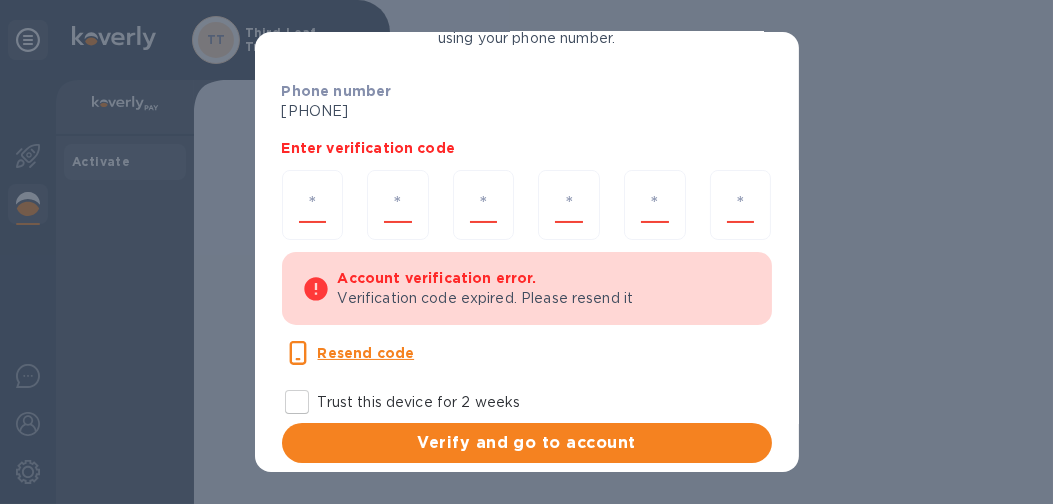 click 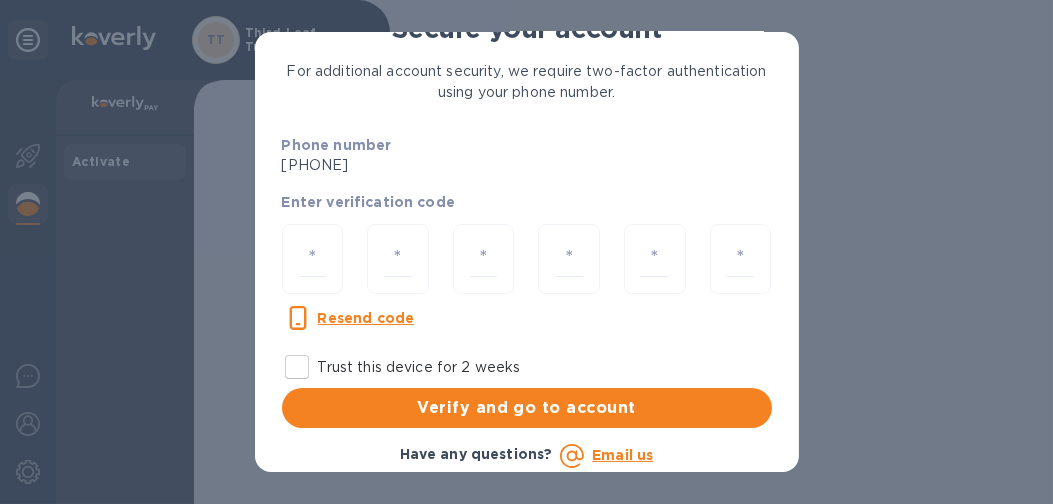 scroll, scrollTop: 62, scrollLeft: 0, axis: vertical 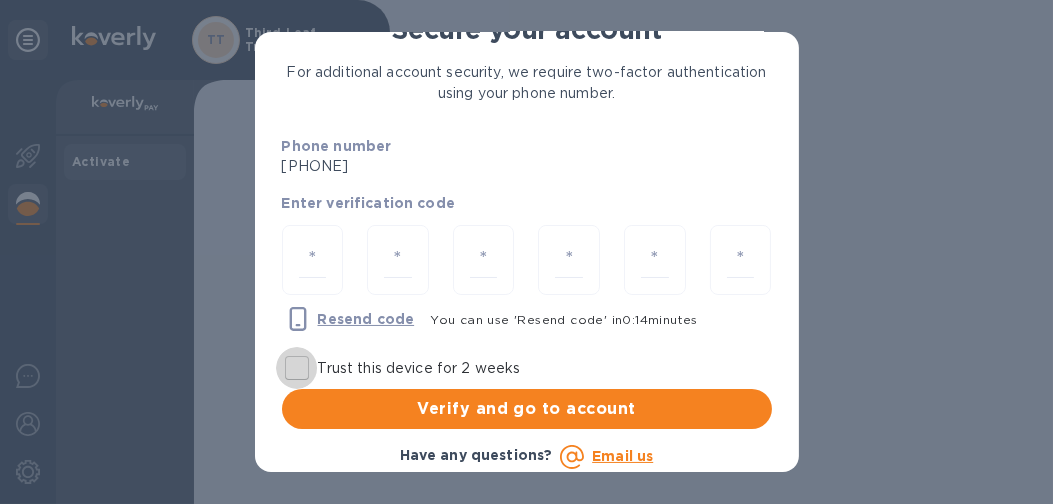 click on "Trust this device for 2 weeks" at bounding box center (297, 368) 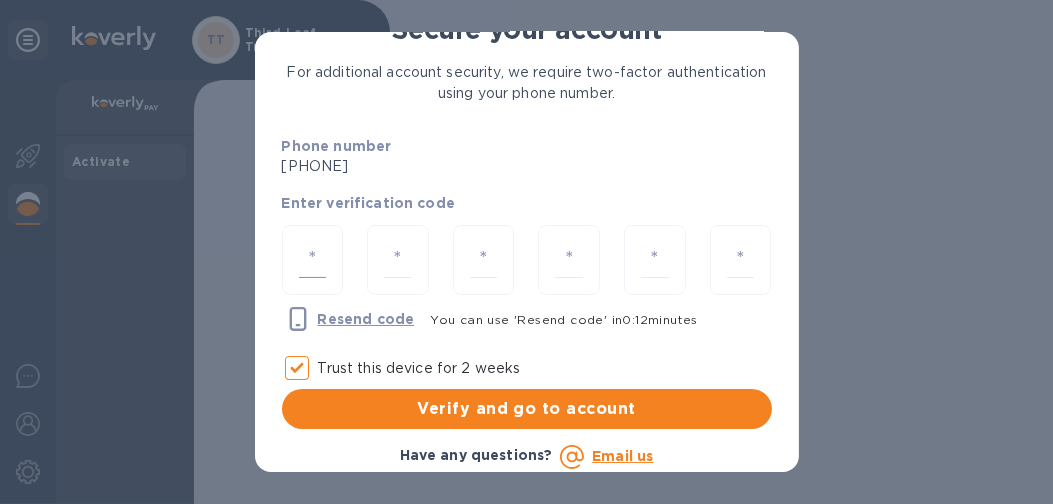 click at bounding box center [313, 260] 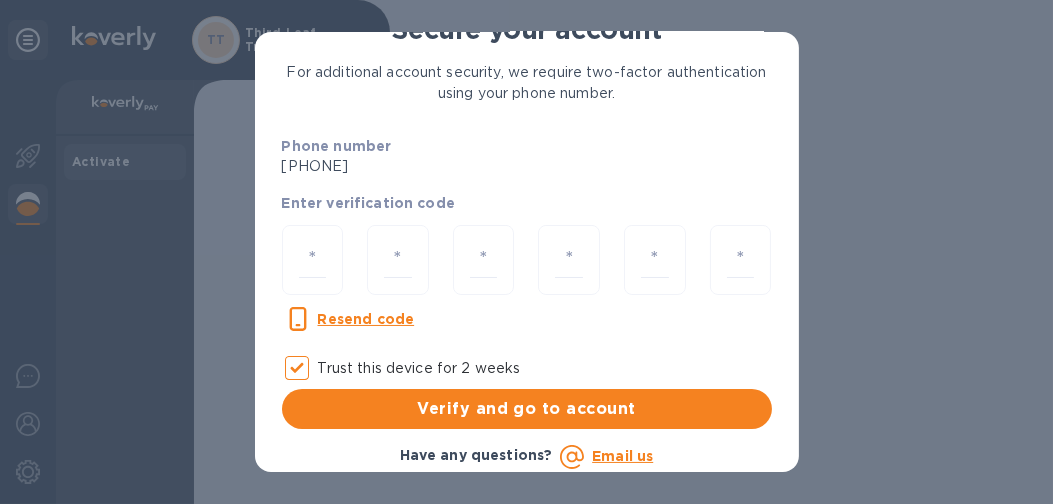 click on "Resend code" at bounding box center (366, 319) 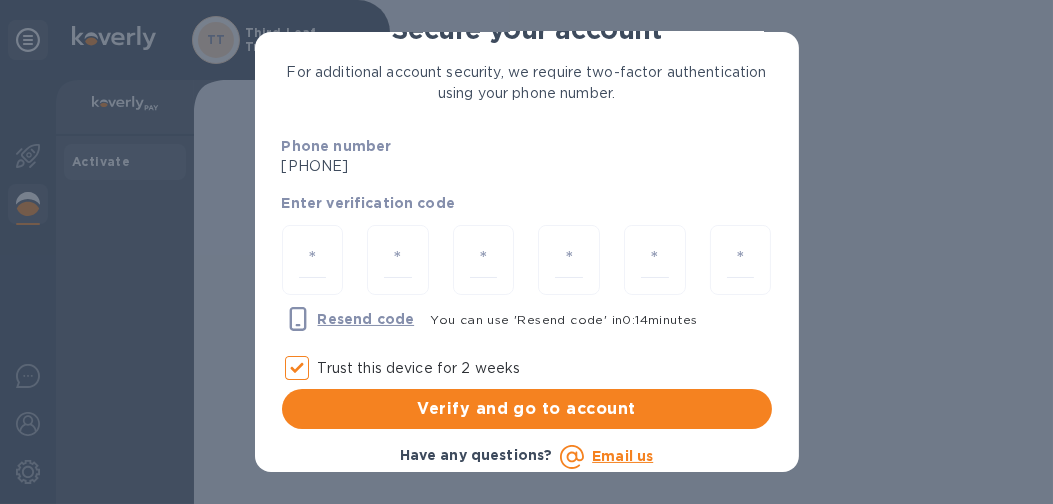 click on "Resend code" at bounding box center (366, 319) 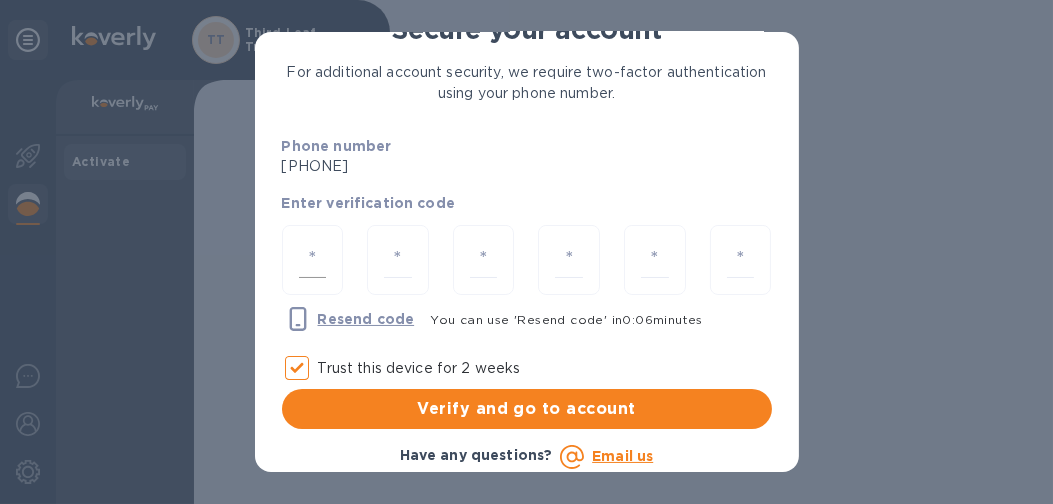 click at bounding box center (313, 260) 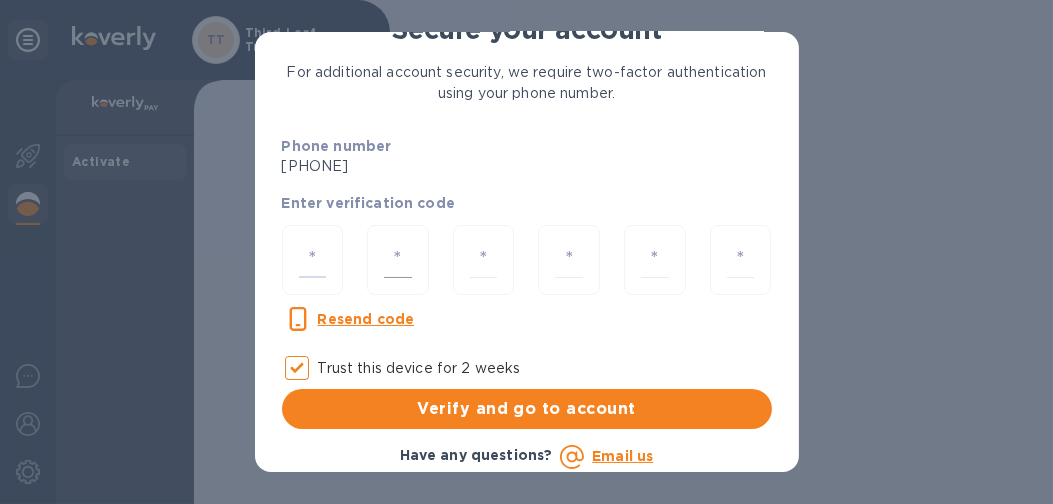 type on "7" 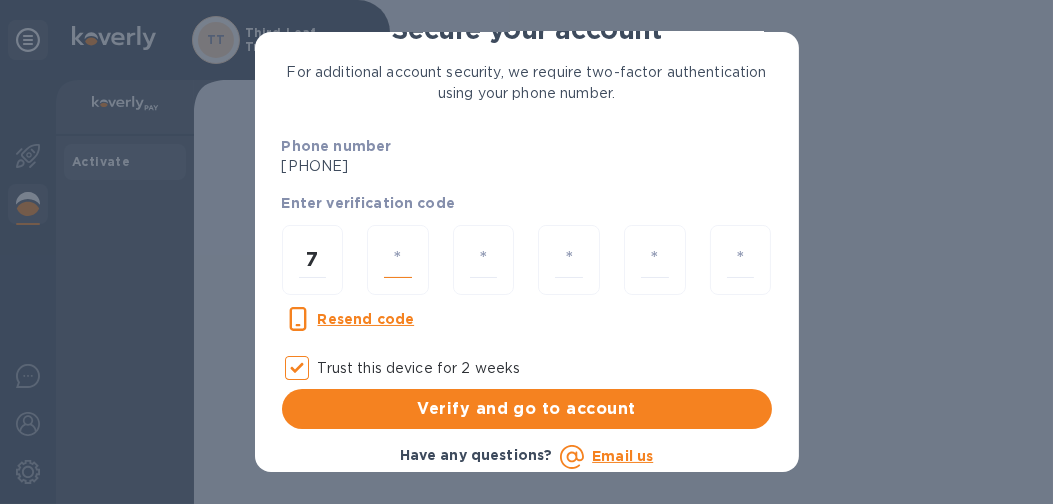 type on "6" 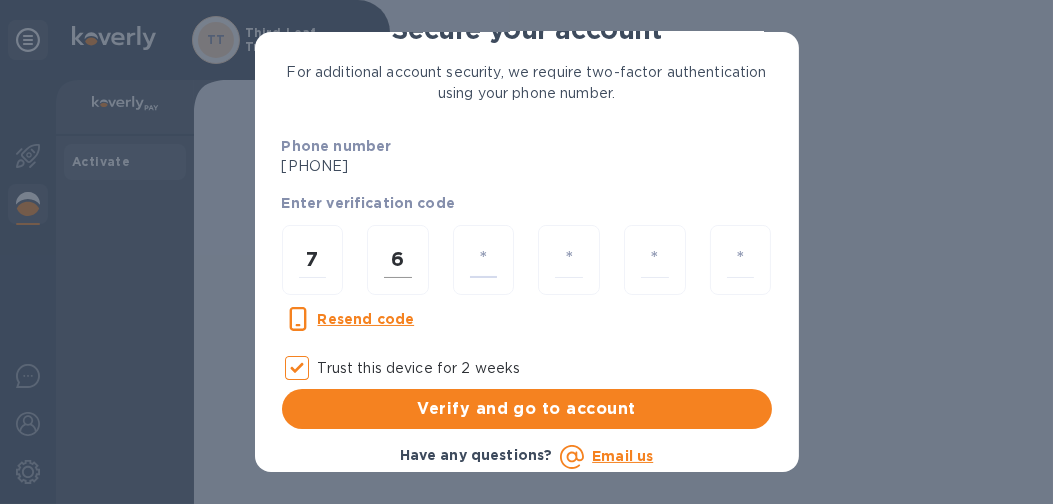 type on "2" 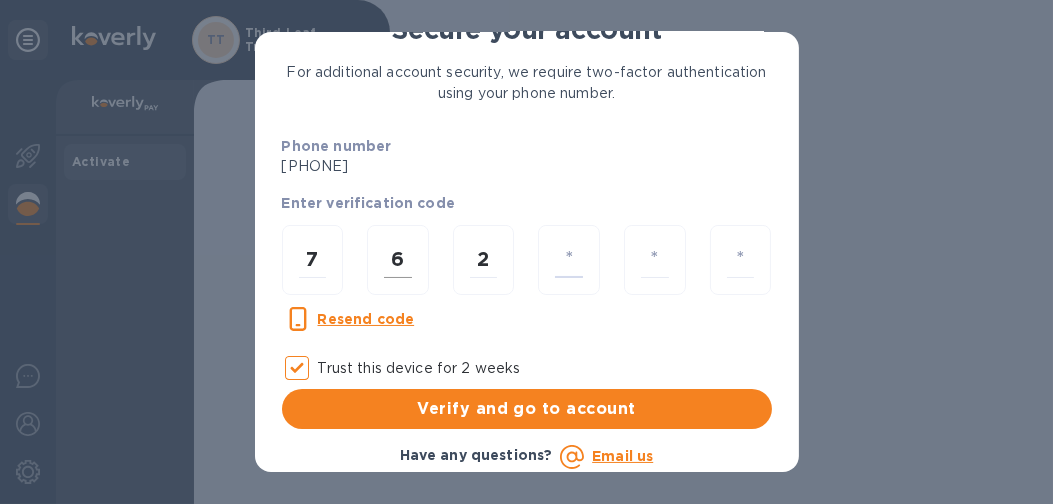 type on "4" 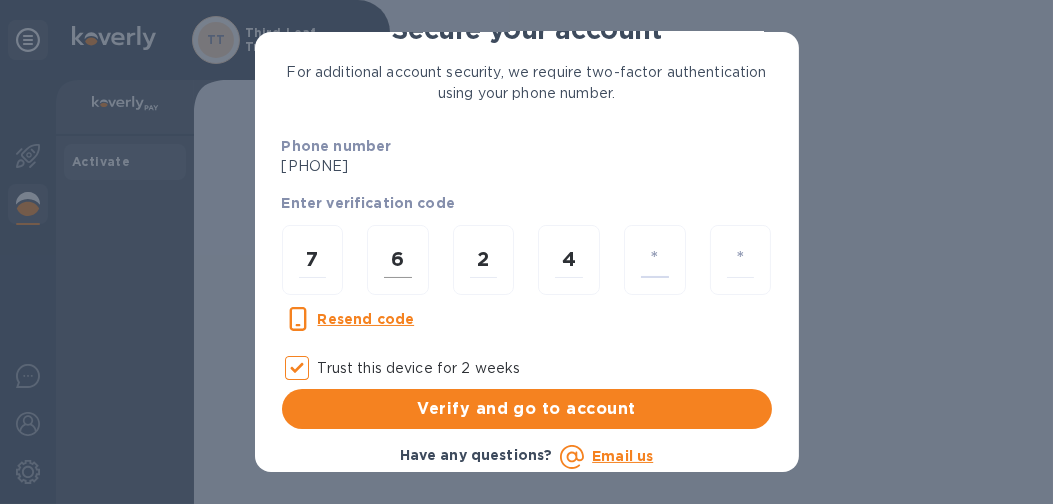 type on "1" 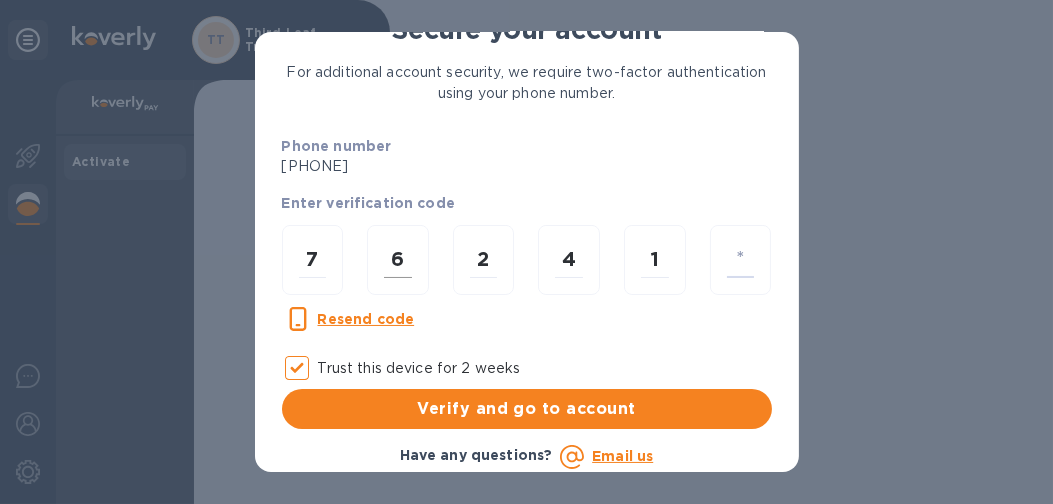 type on "7" 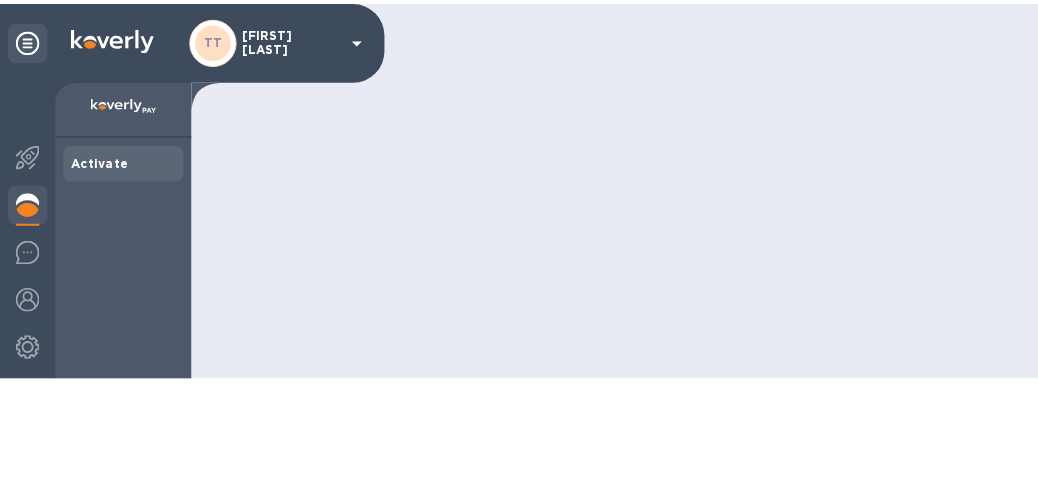 scroll, scrollTop: 0, scrollLeft: 0, axis: both 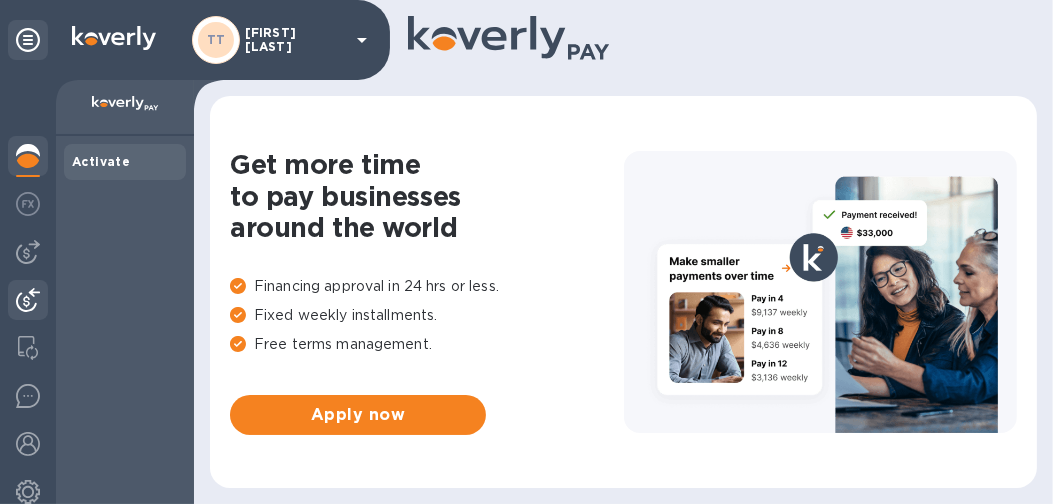 click at bounding box center [28, 302] 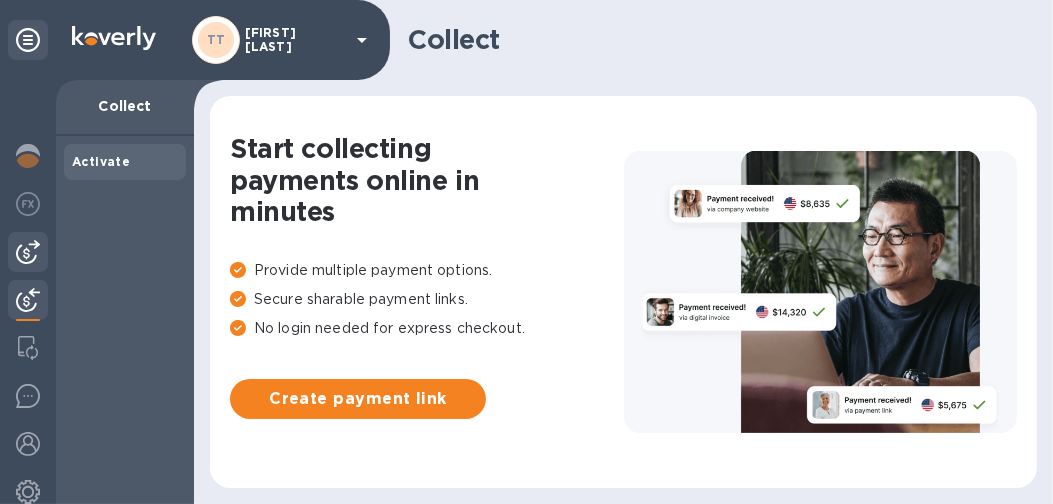 click at bounding box center (28, 252) 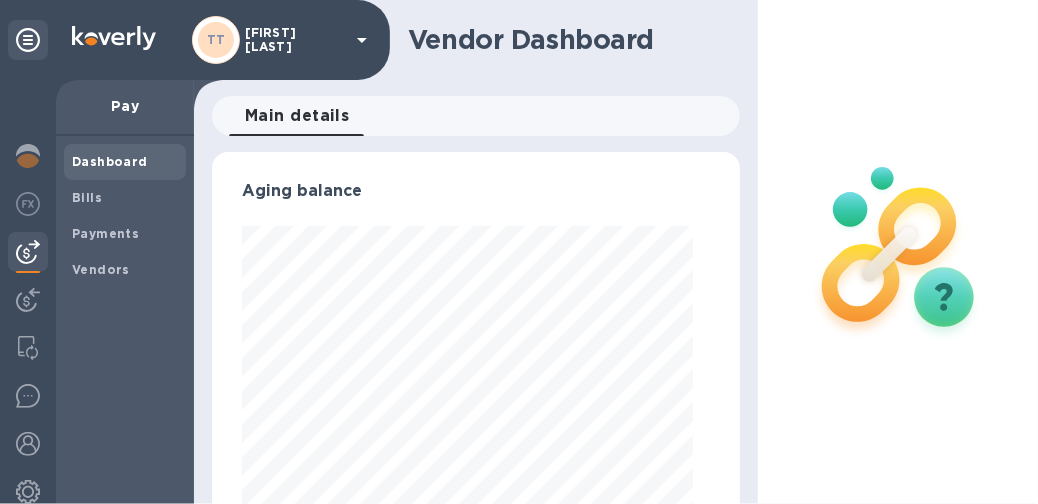 scroll, scrollTop: 999568, scrollLeft: 999489, axis: both 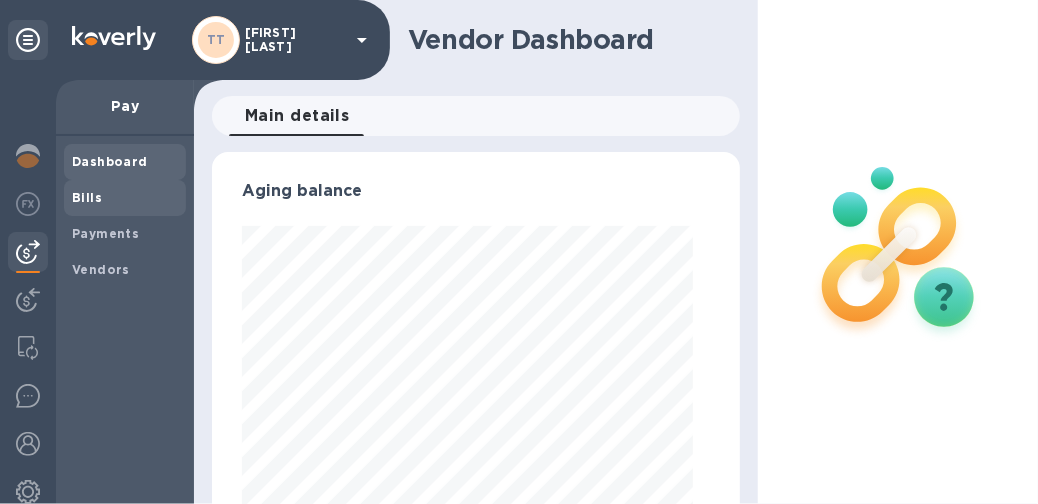 click on "Bills" at bounding box center [87, 198] 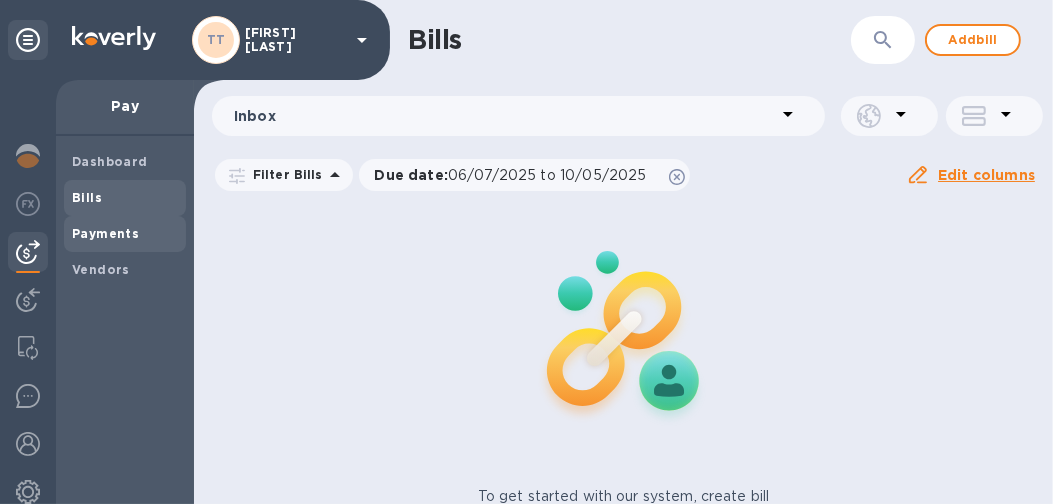 click on "Payments" at bounding box center (125, 234) 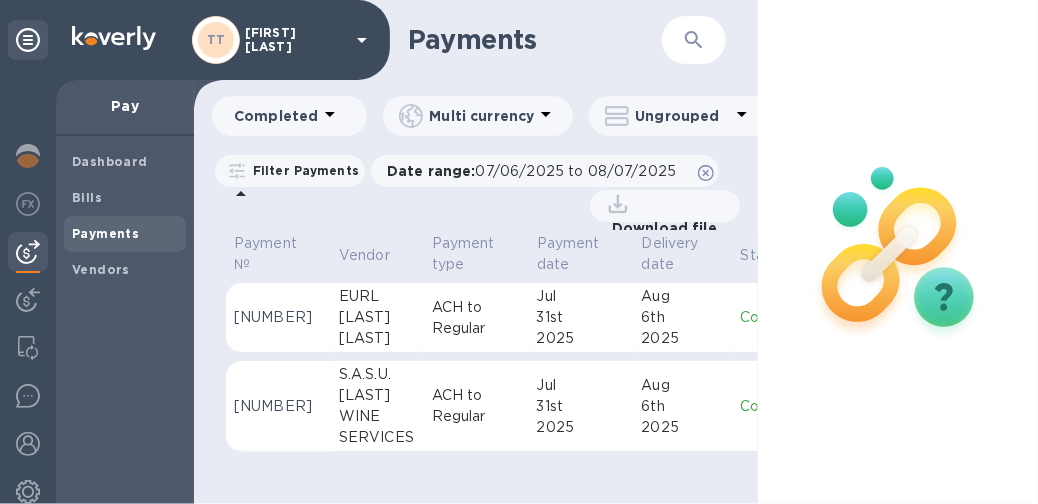 scroll, scrollTop: 2, scrollLeft: 0, axis: vertical 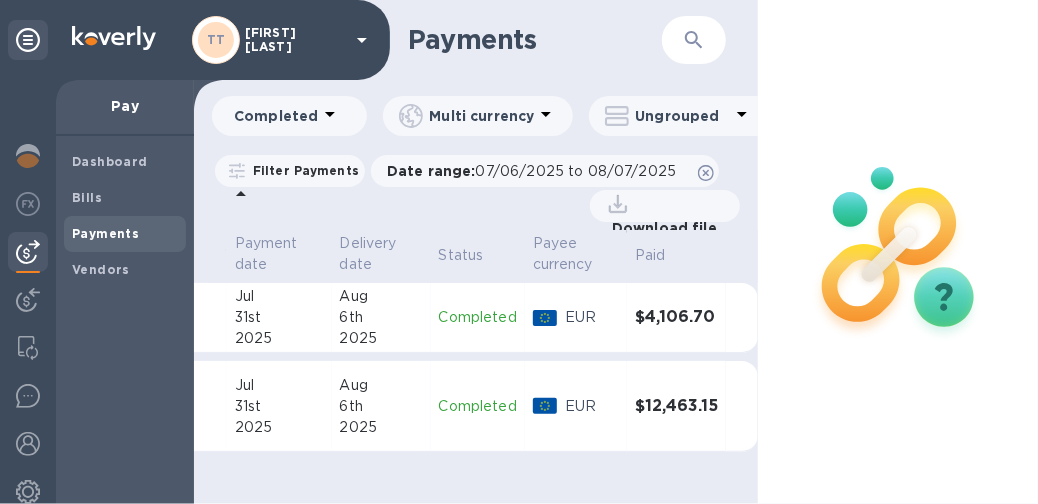 click 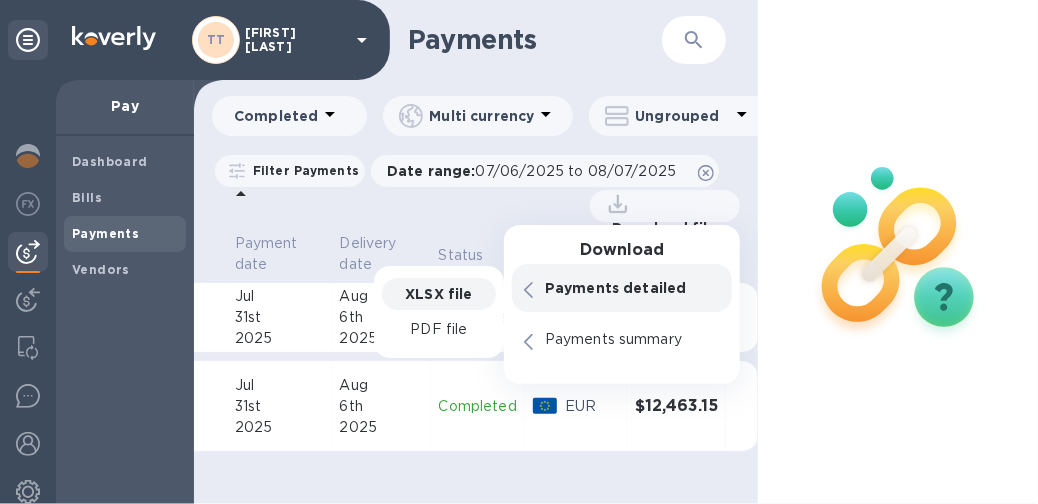 click on "XLSX file" at bounding box center [438, 294] 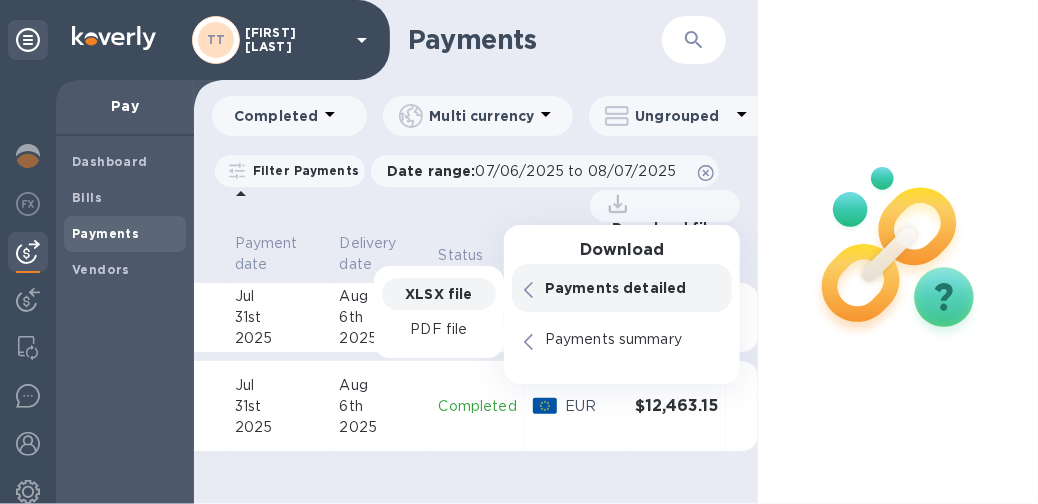 click on "XLSX file" at bounding box center [438, 294] 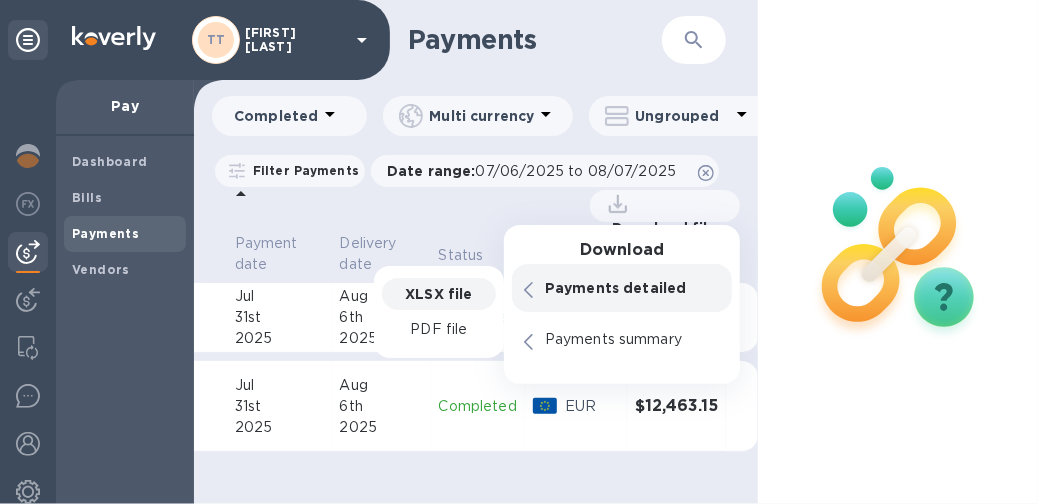 click on "XLSX file" at bounding box center (438, 294) 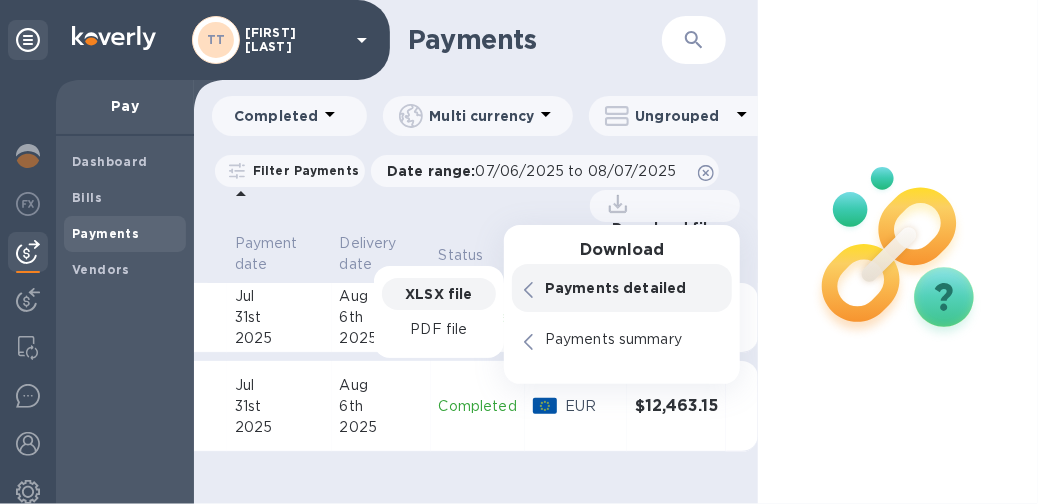 scroll, scrollTop: 0, scrollLeft: 1, axis: horizontal 